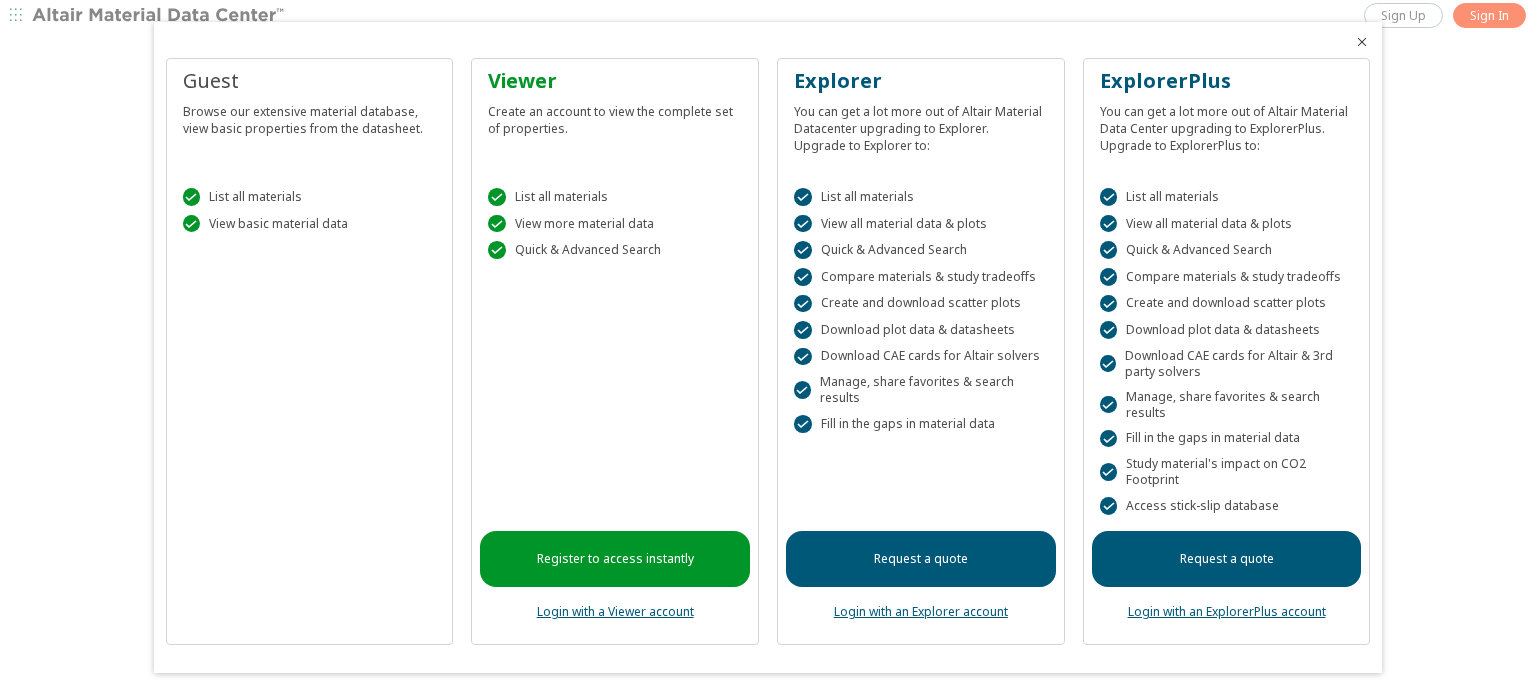 scroll, scrollTop: 0, scrollLeft: 0, axis: both 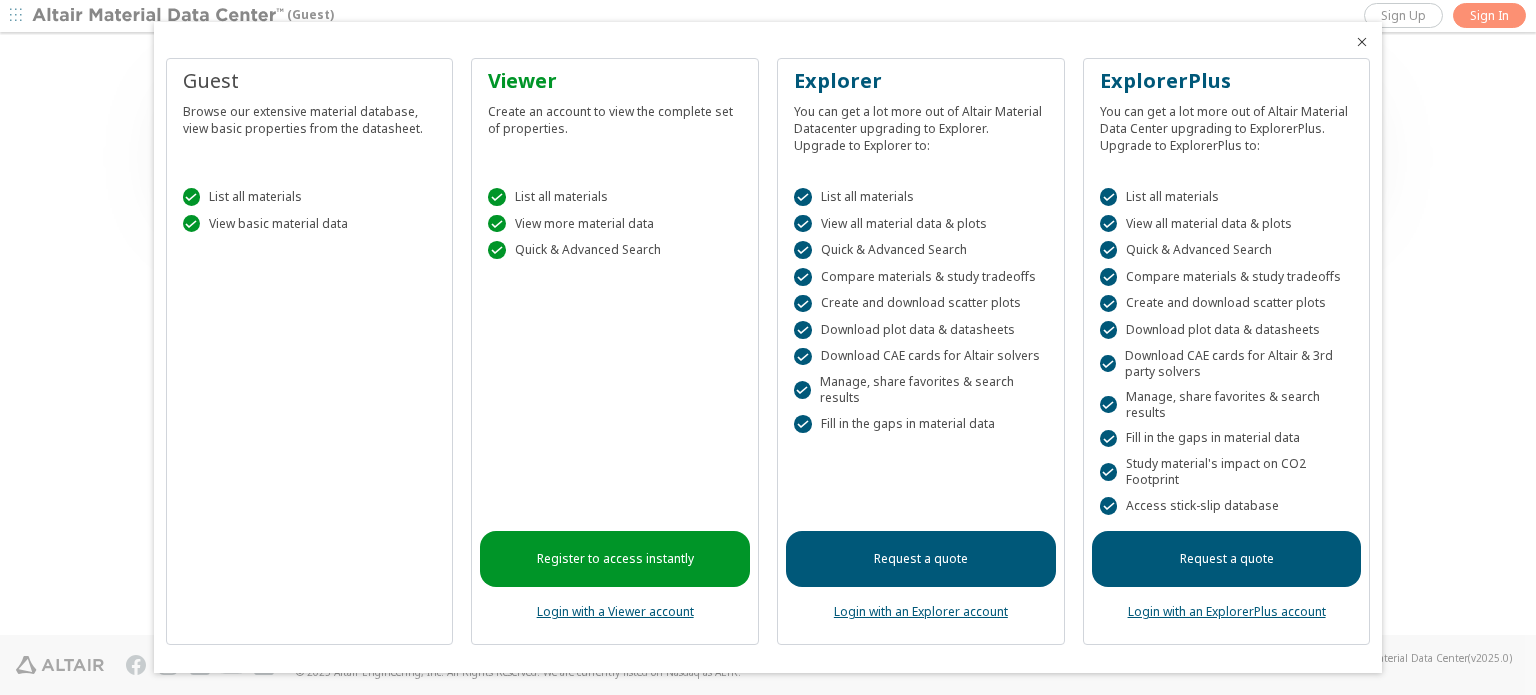 click on "Register to access instantly Login with a Viewer account" at bounding box center (615, 455) 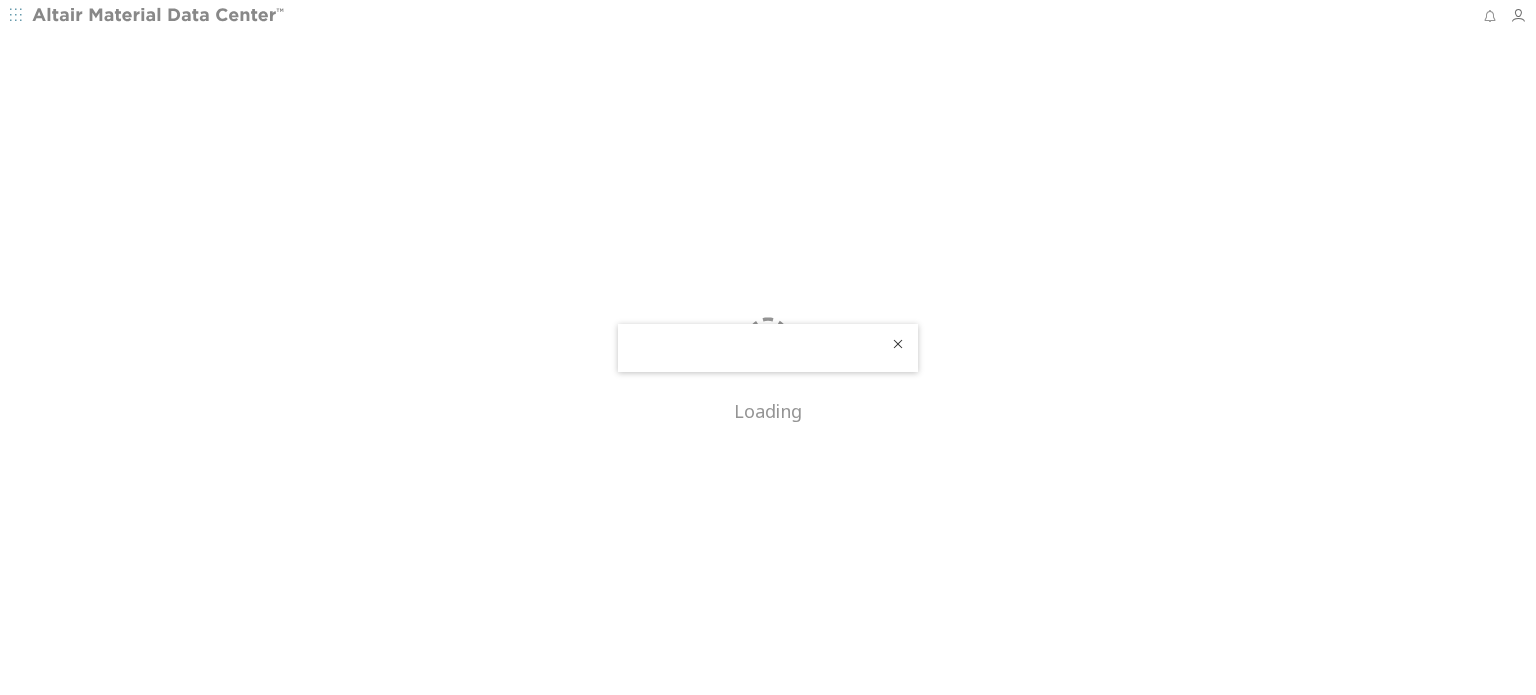 scroll, scrollTop: 0, scrollLeft: 0, axis: both 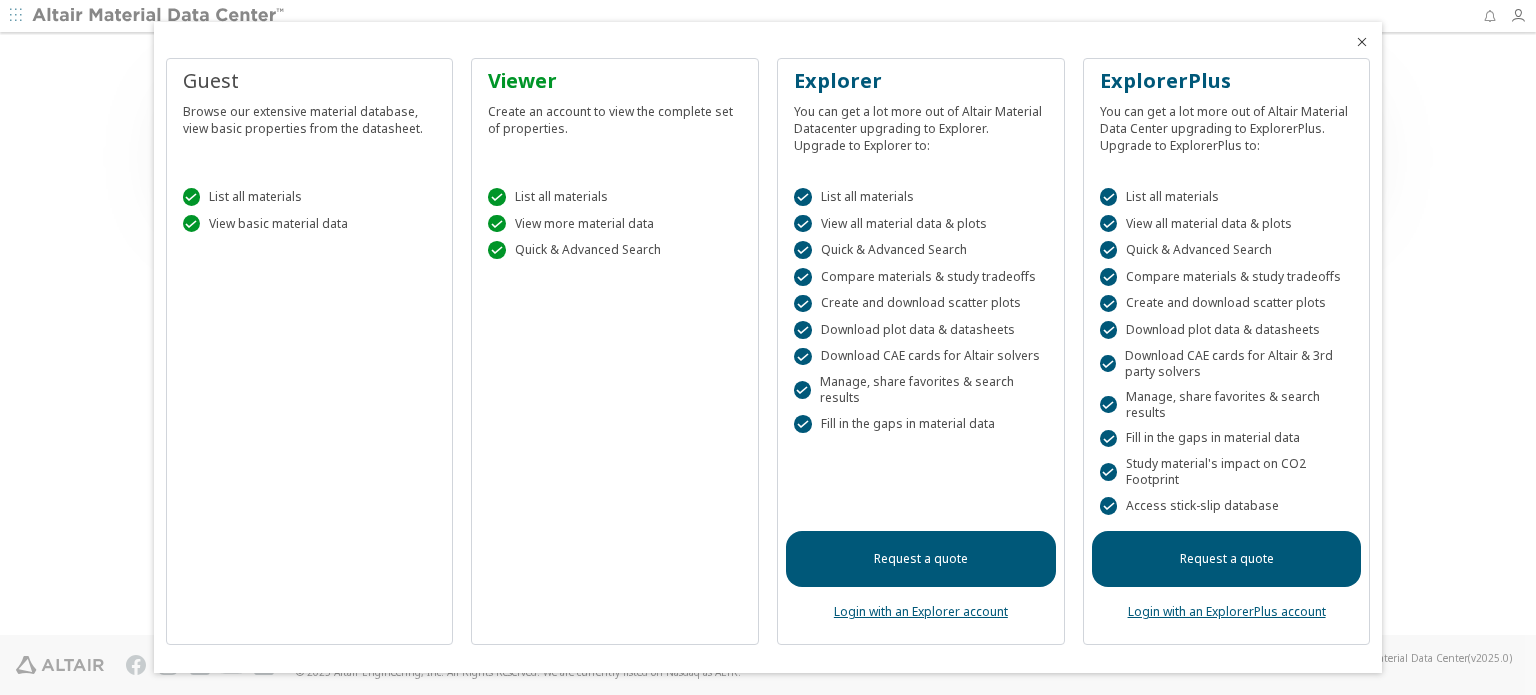 click at bounding box center [1362, 42] 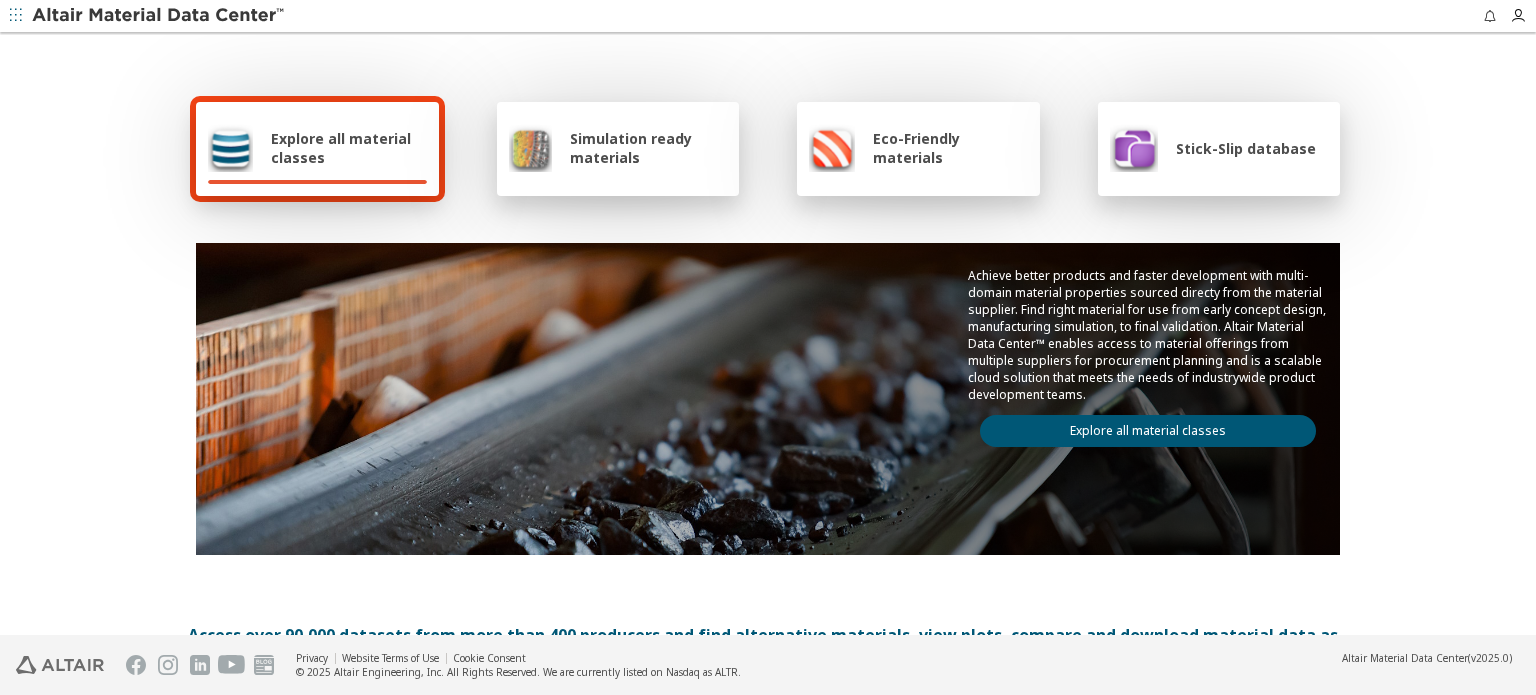 click on "Explore all material classes" at bounding box center [349, 148] 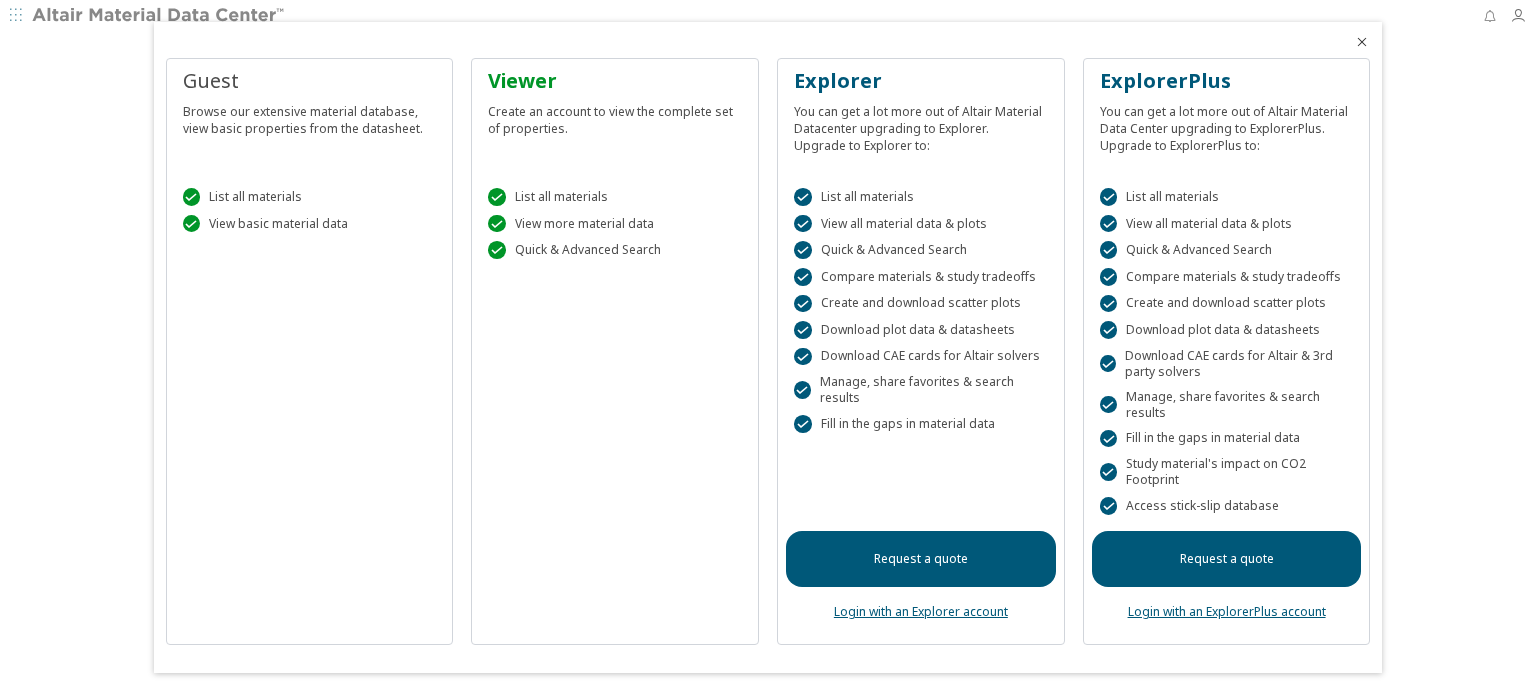 scroll, scrollTop: 0, scrollLeft: 0, axis: both 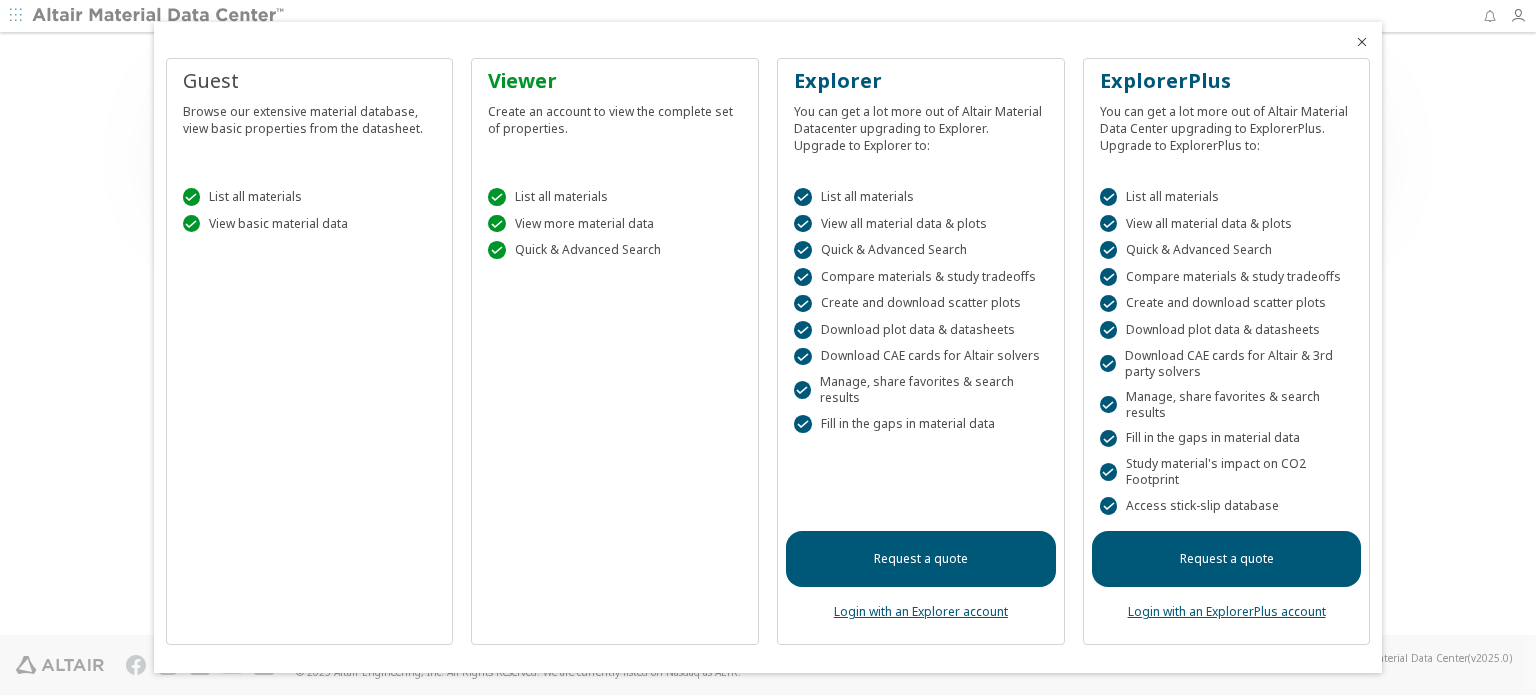 click at bounding box center (1368, 36) 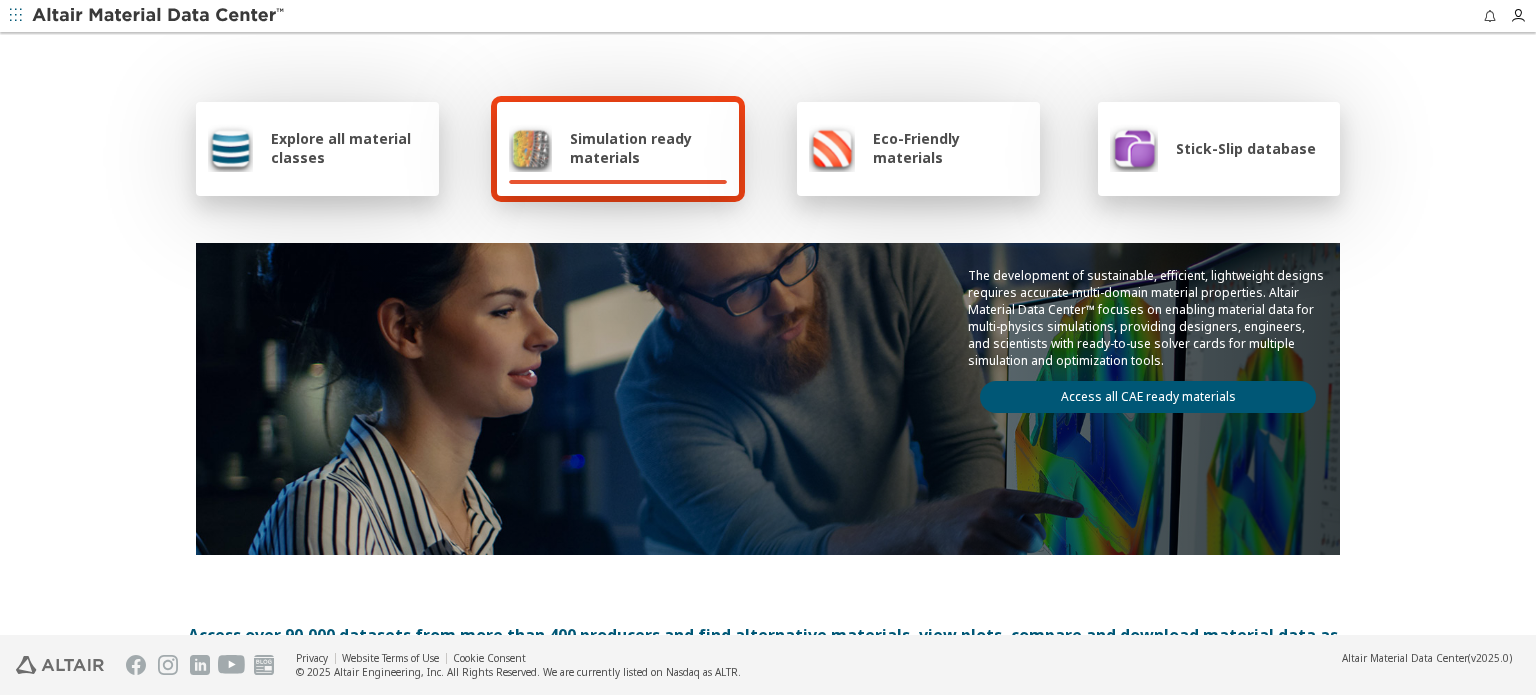 click on "Explore all material classes" at bounding box center [349, 148] 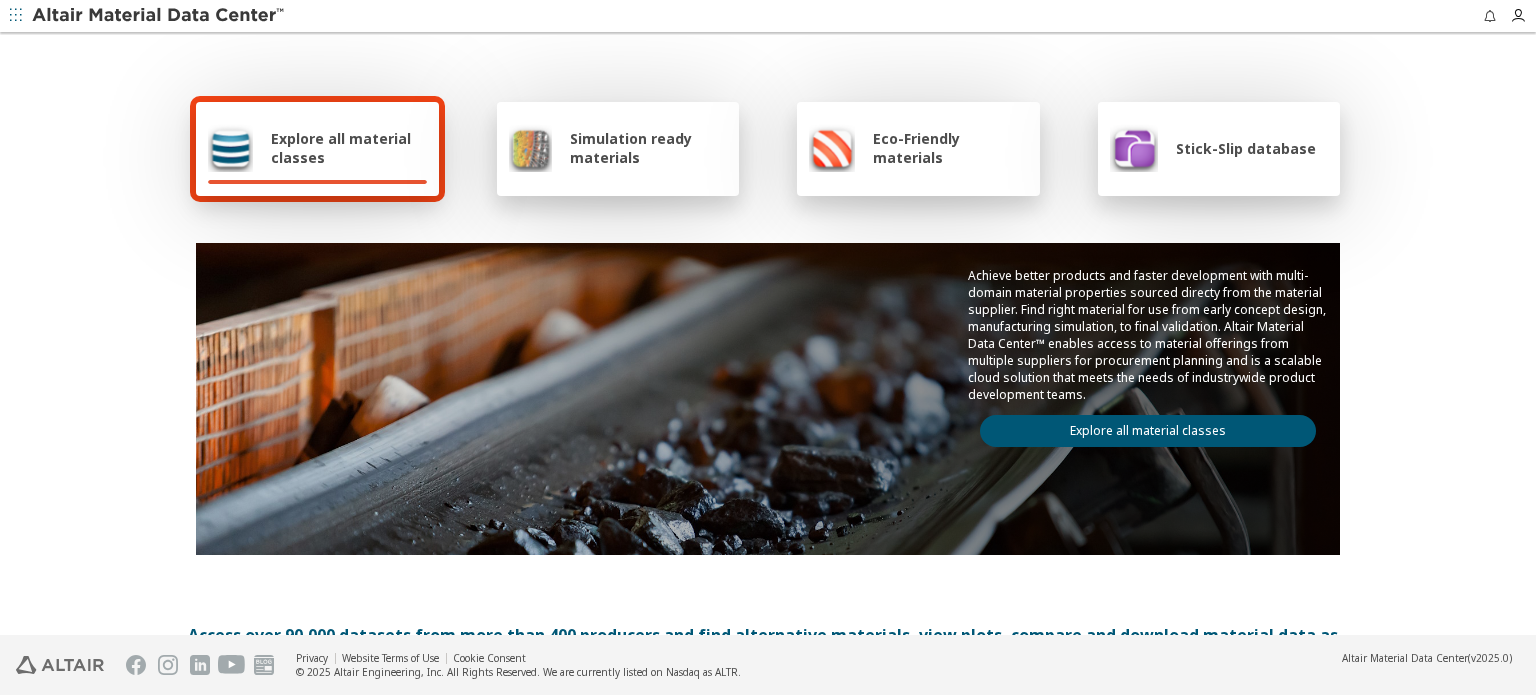 click on "Explore all material classes" at bounding box center (349, 148) 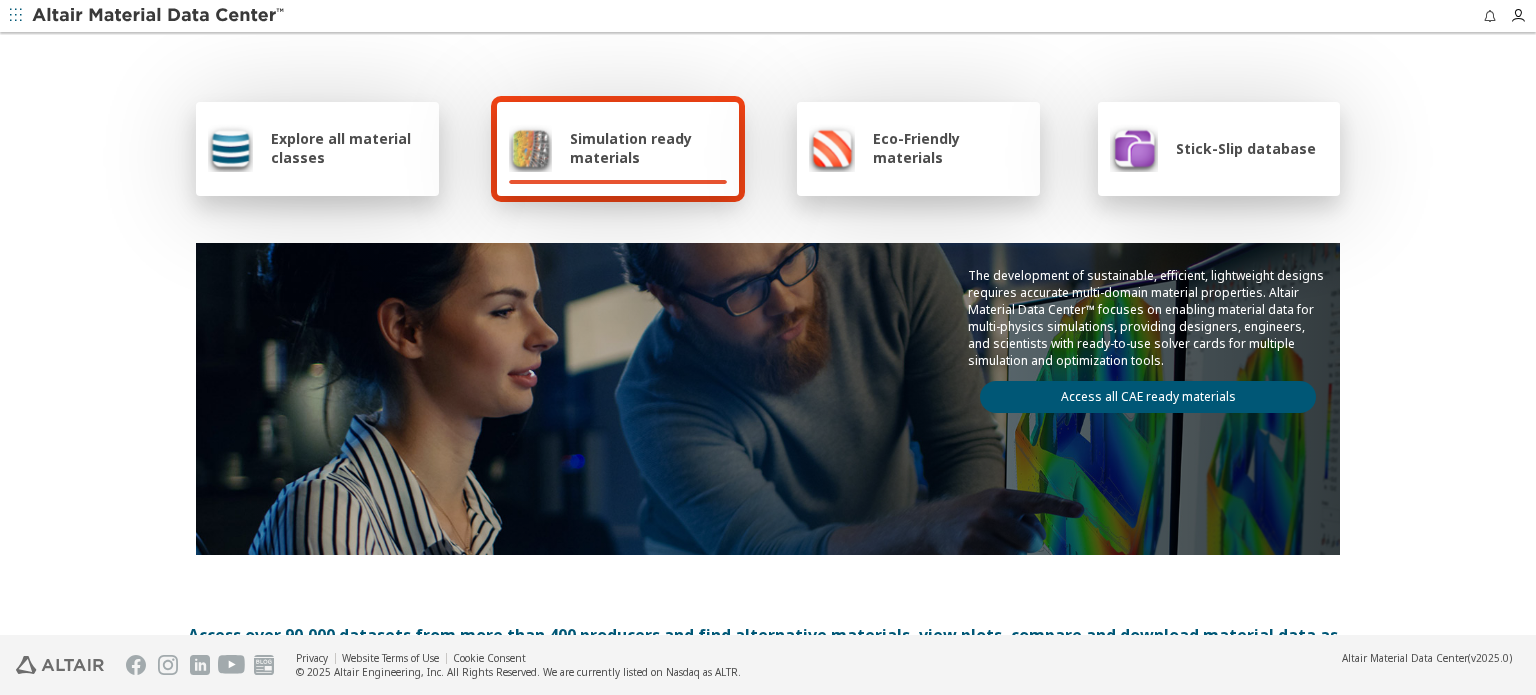 click on "Explore all material classes" at bounding box center (317, 149) 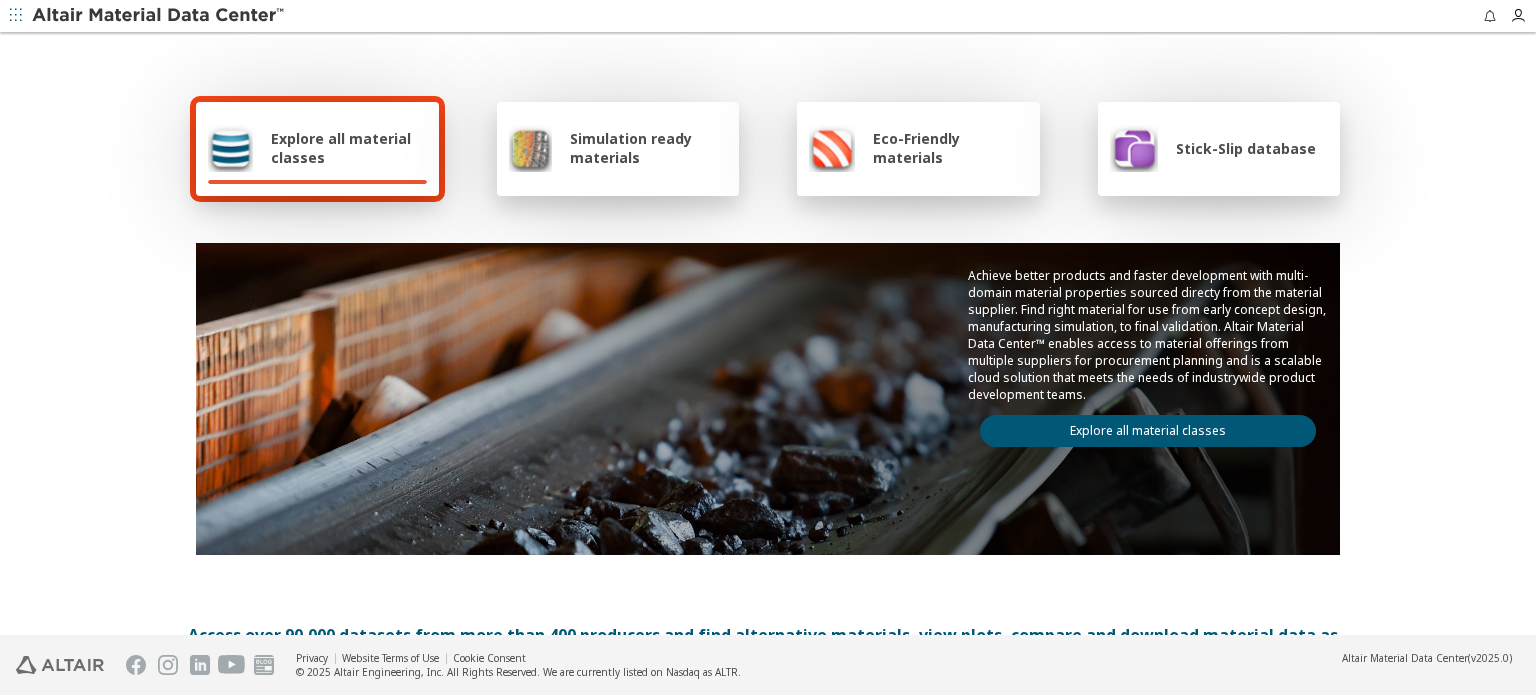 click on "Explore all material classes" at bounding box center (1148, 431) 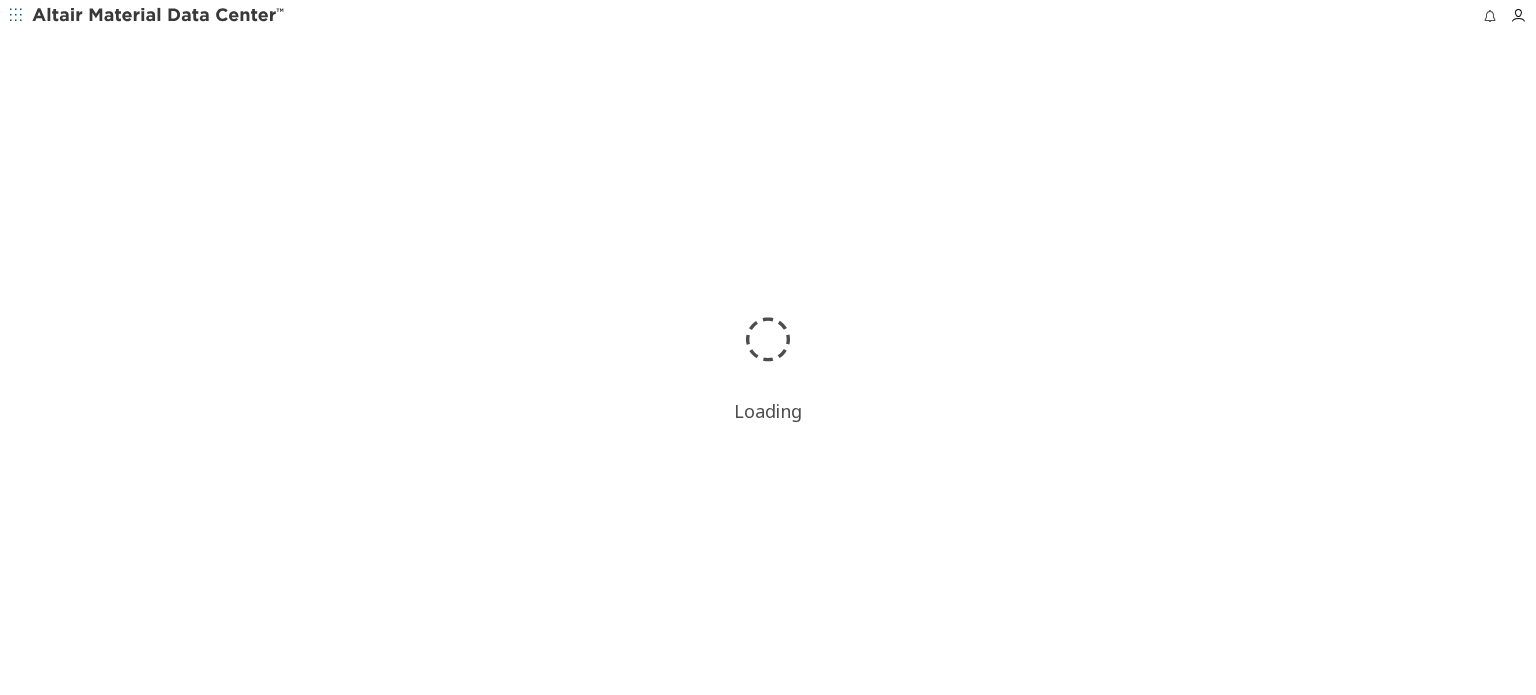 scroll, scrollTop: 0, scrollLeft: 0, axis: both 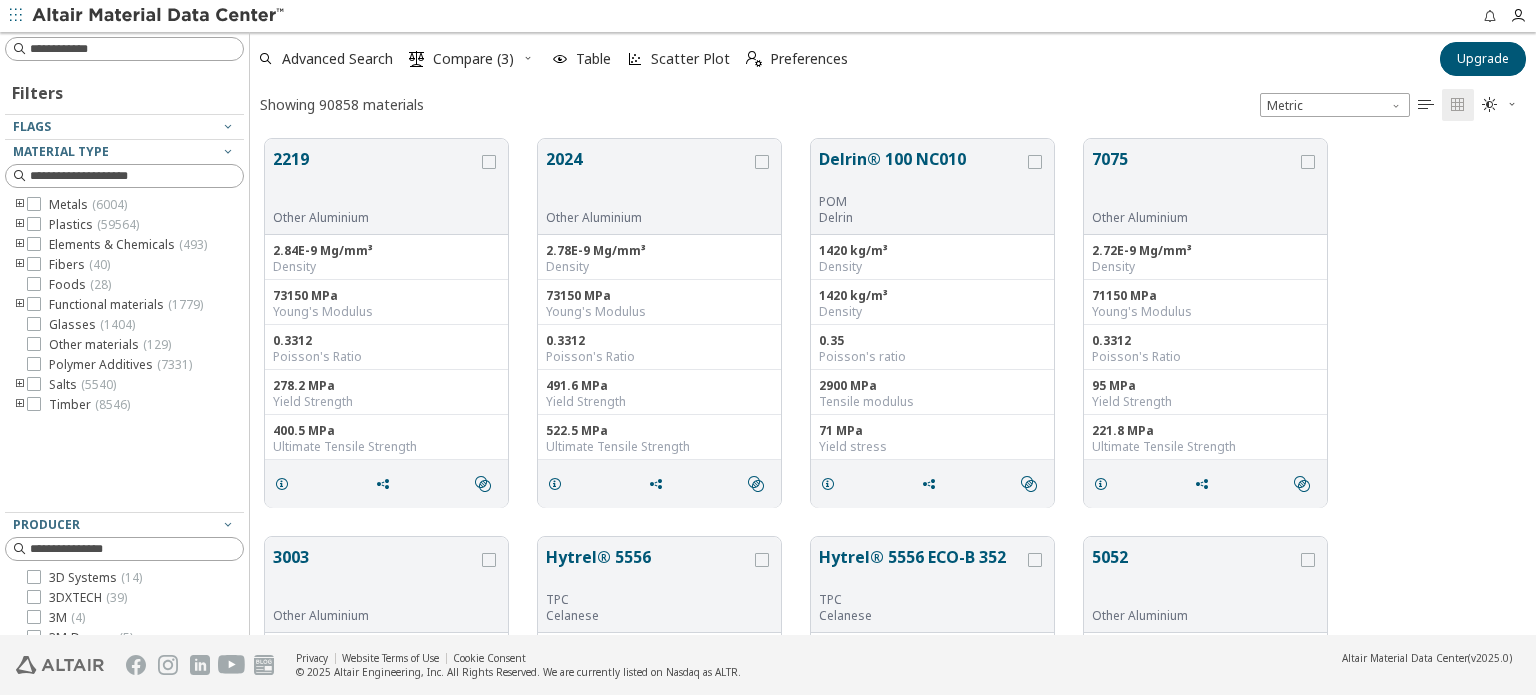 click at bounding box center (159, 16) 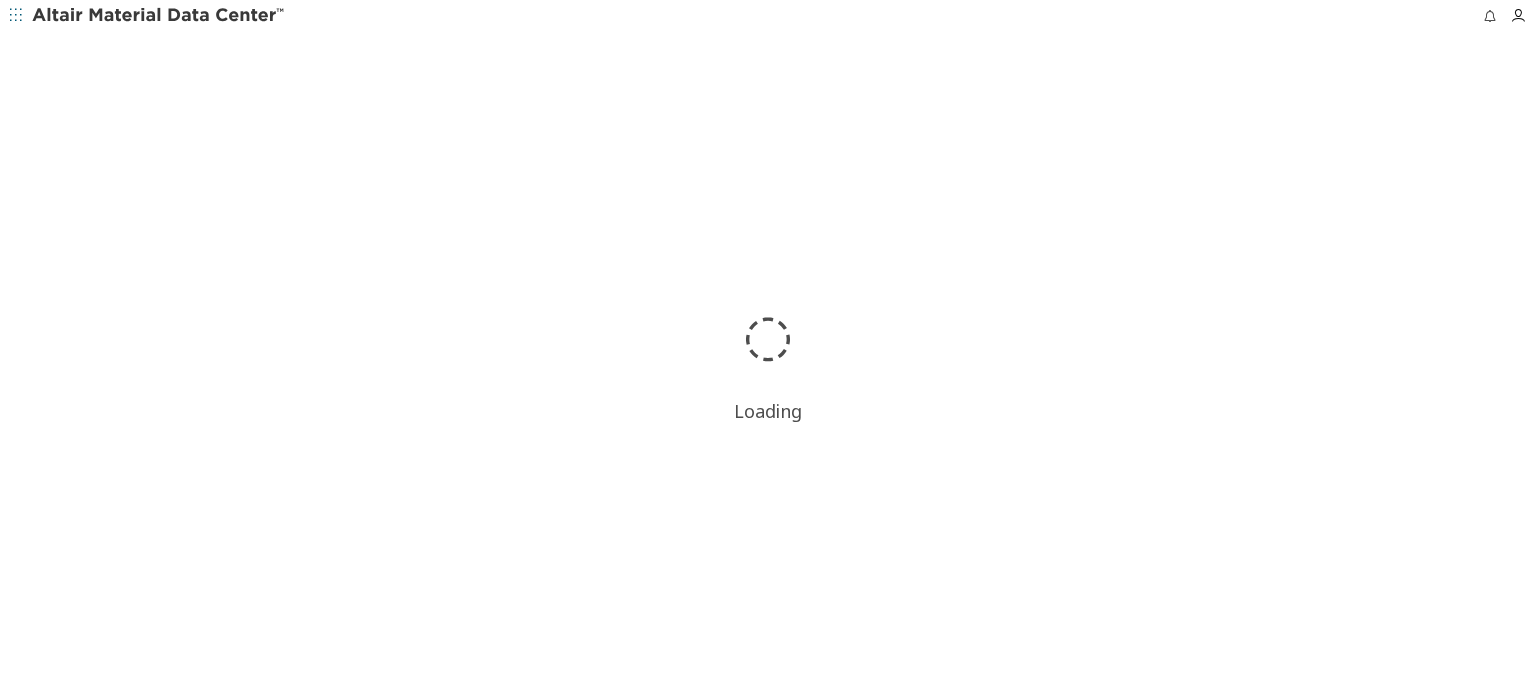 scroll, scrollTop: 0, scrollLeft: 0, axis: both 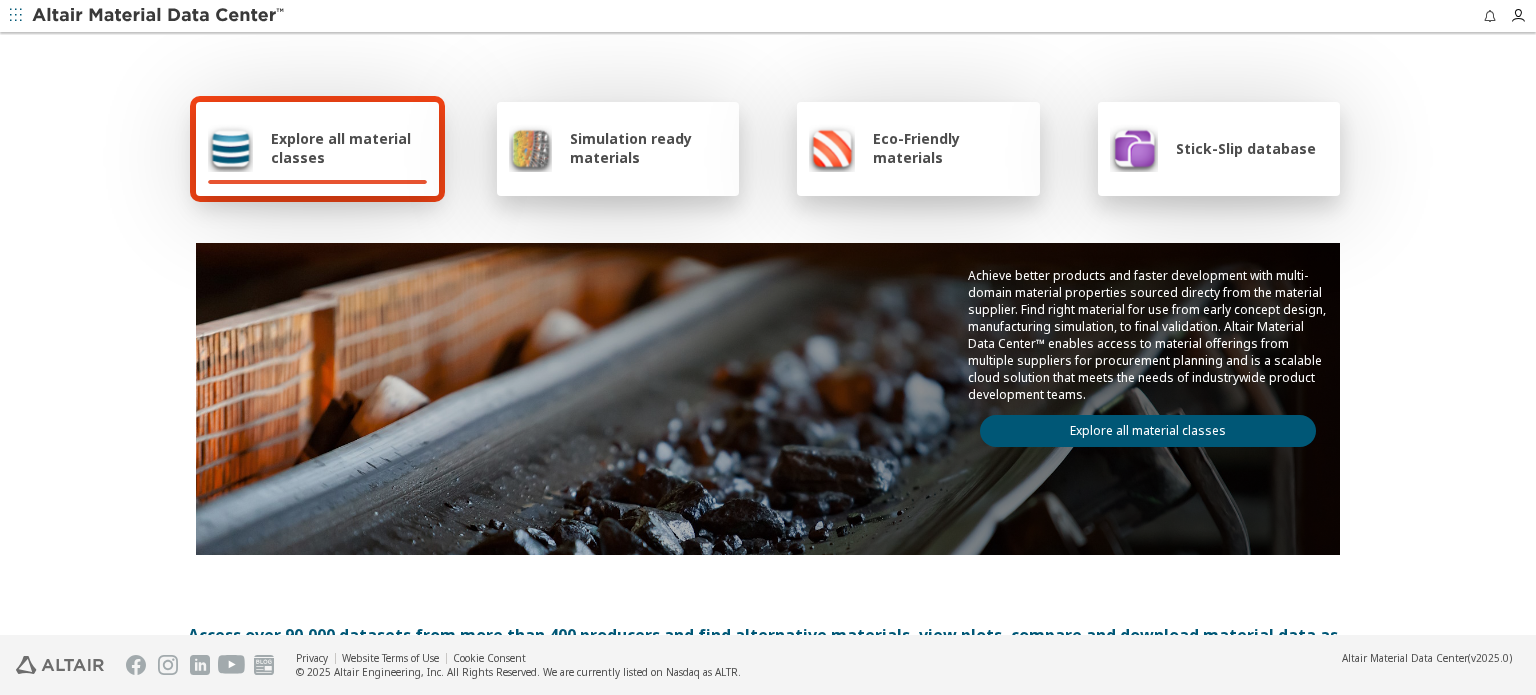 click on "Explore all material classes" at bounding box center [349, 148] 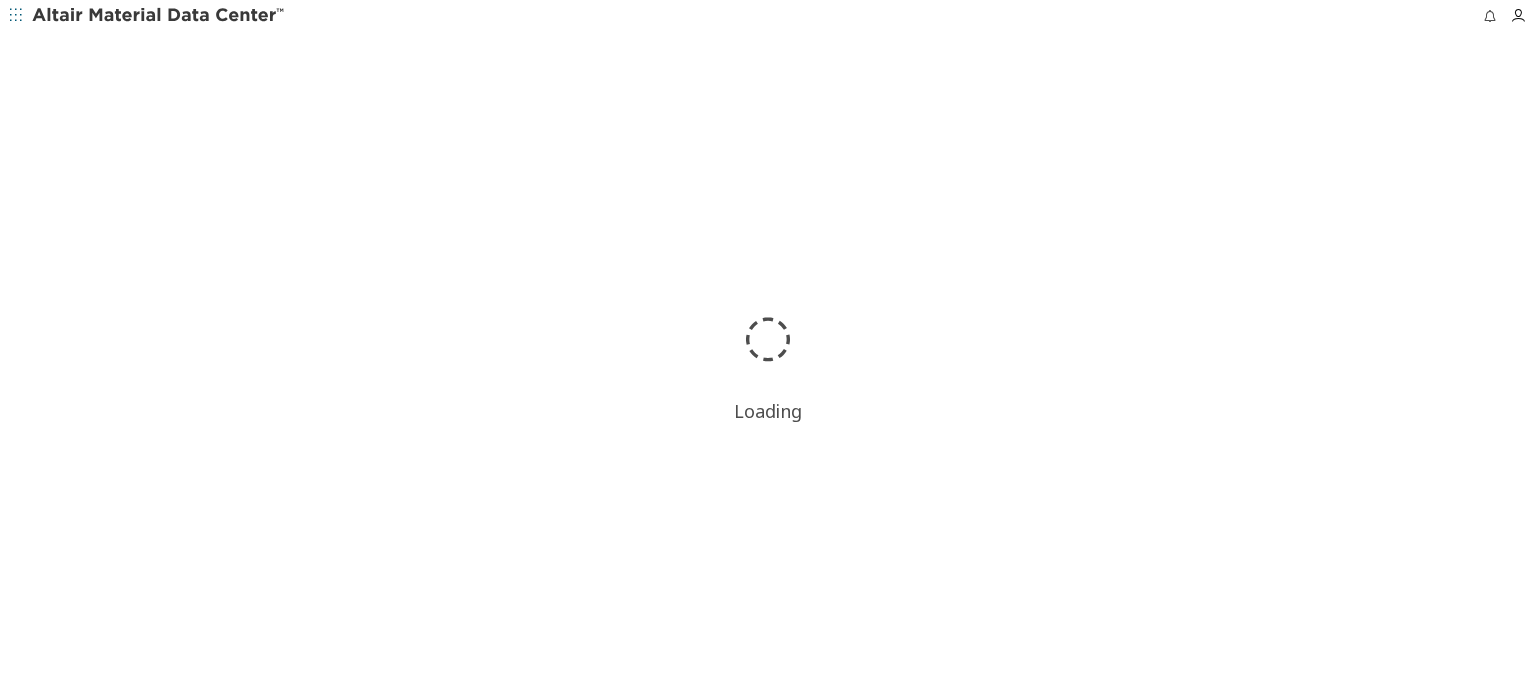 scroll, scrollTop: 0, scrollLeft: 0, axis: both 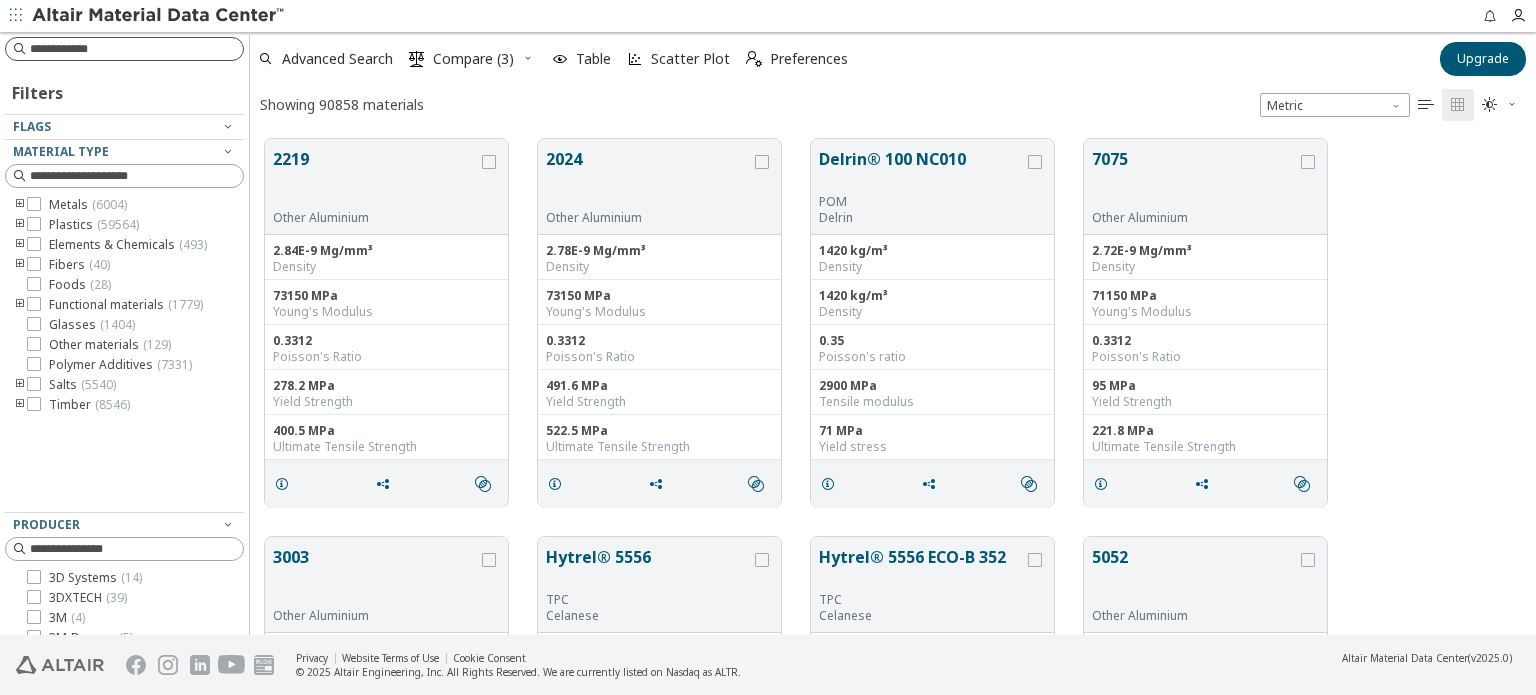 click at bounding box center [136, 49] 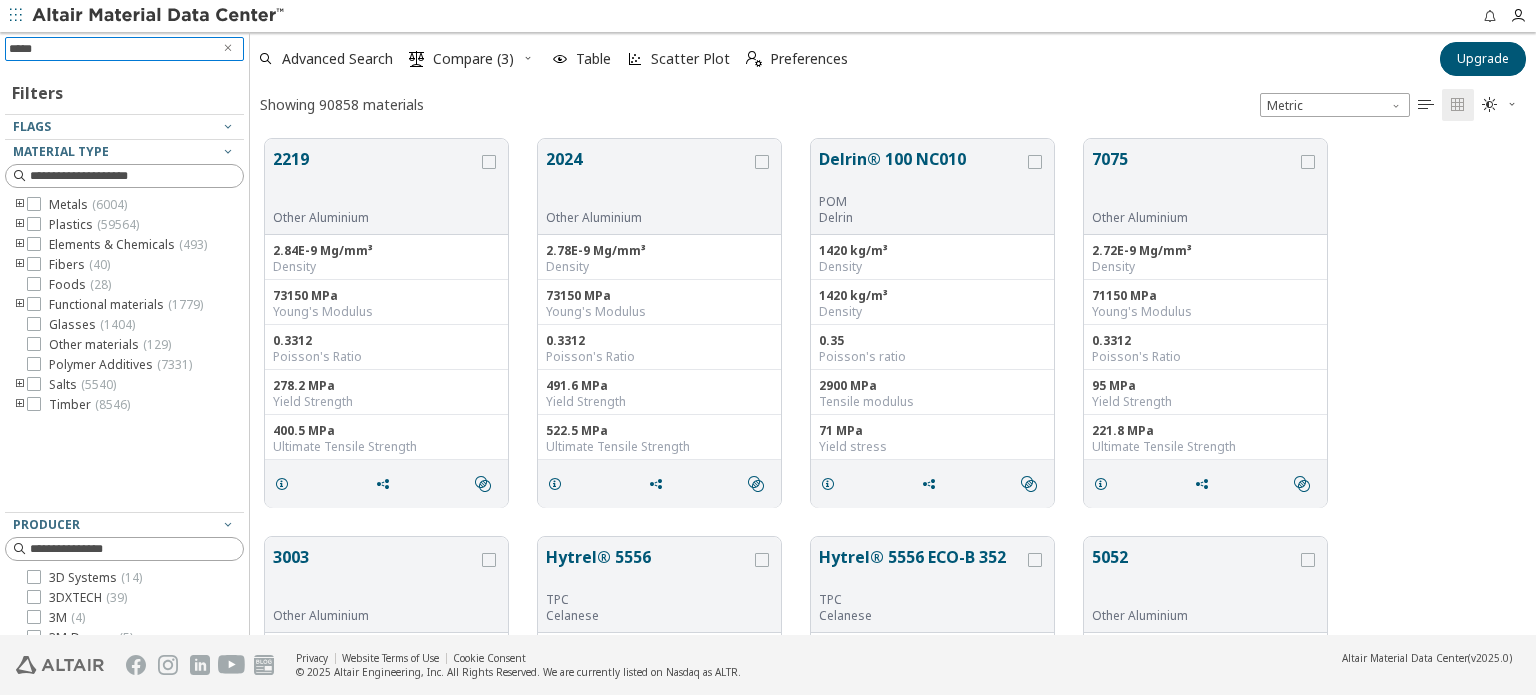 type on "******" 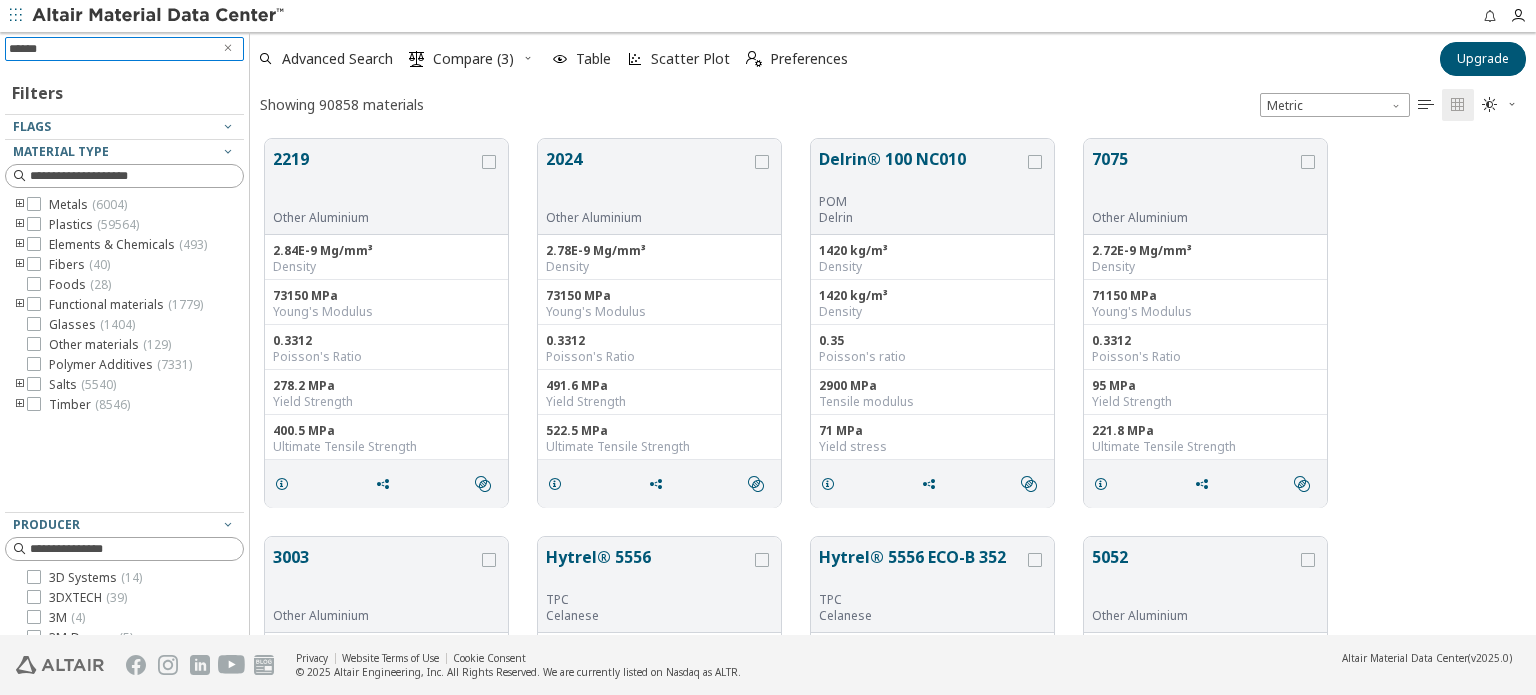 type 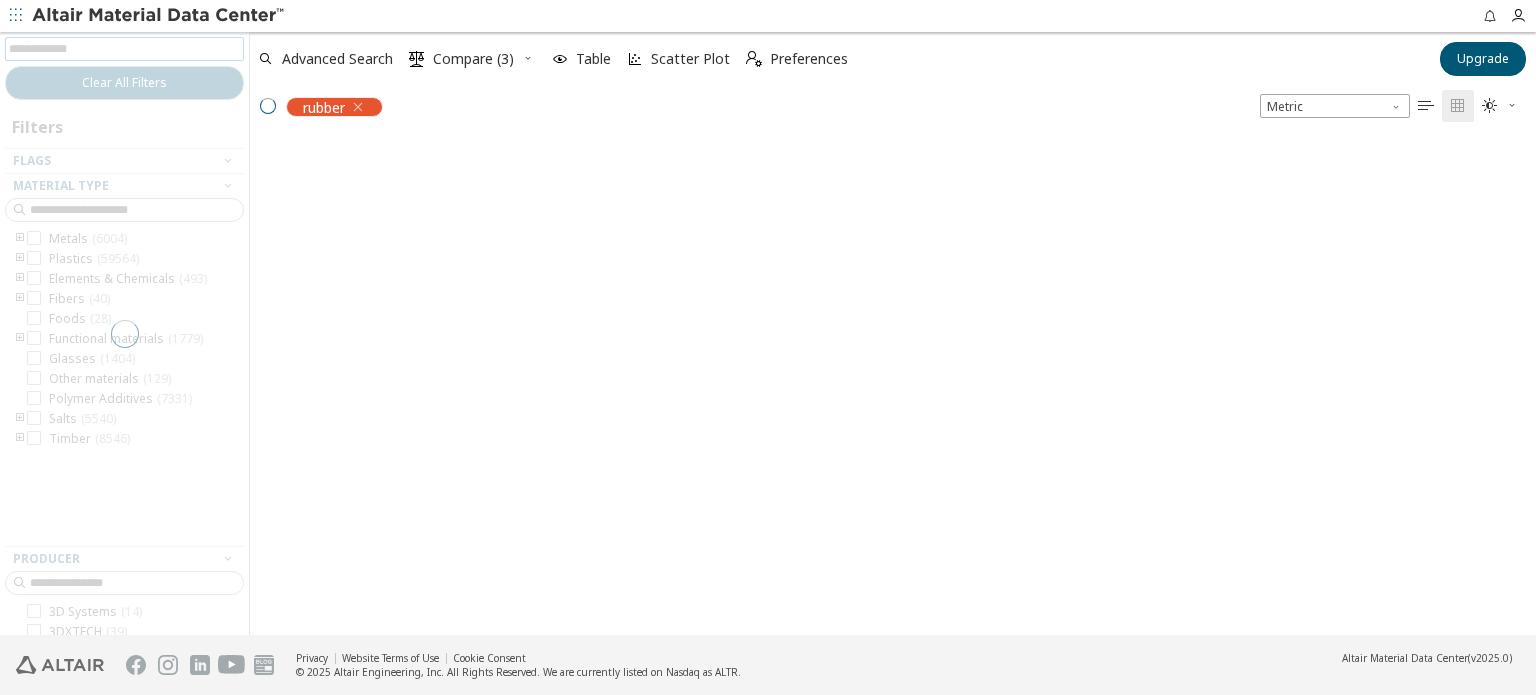 scroll, scrollTop: 494, scrollLeft: 1270, axis: both 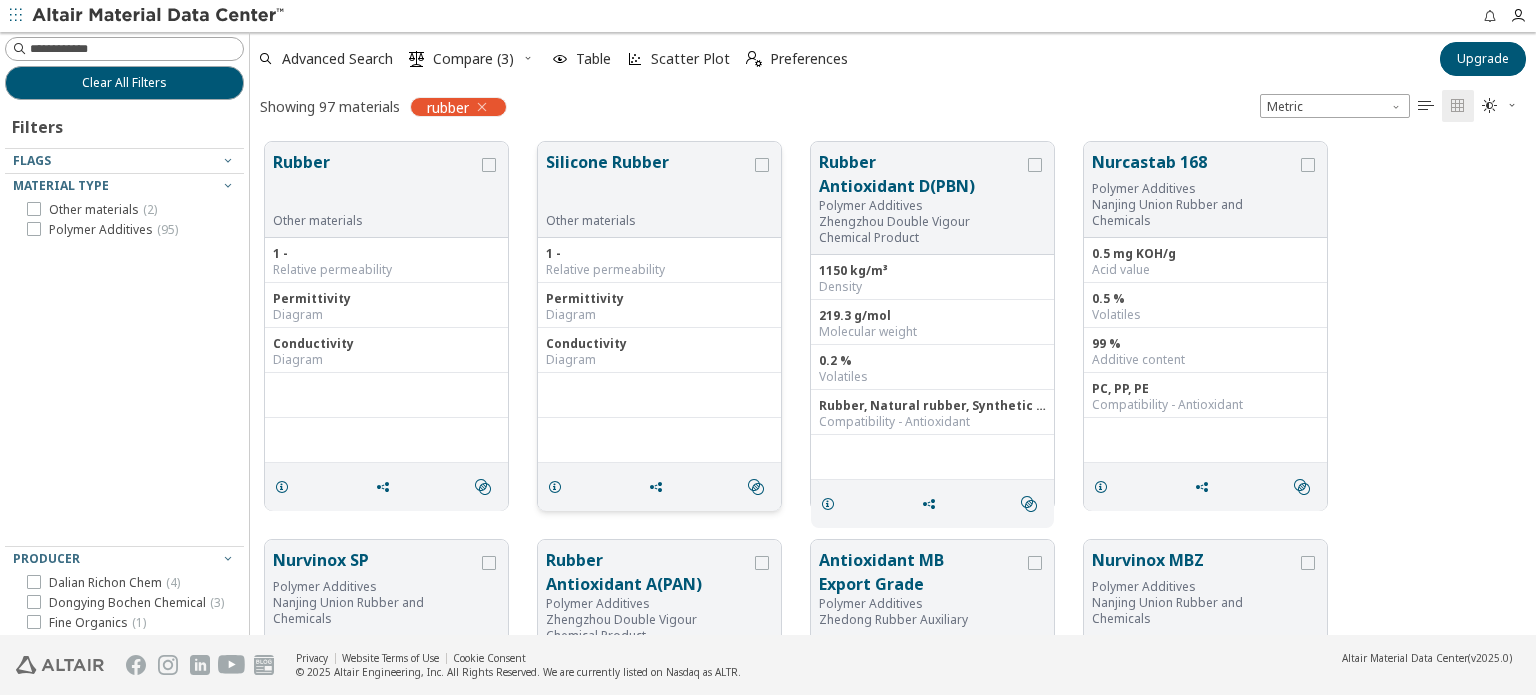 click on "Silicone Rubber" at bounding box center (648, 181) 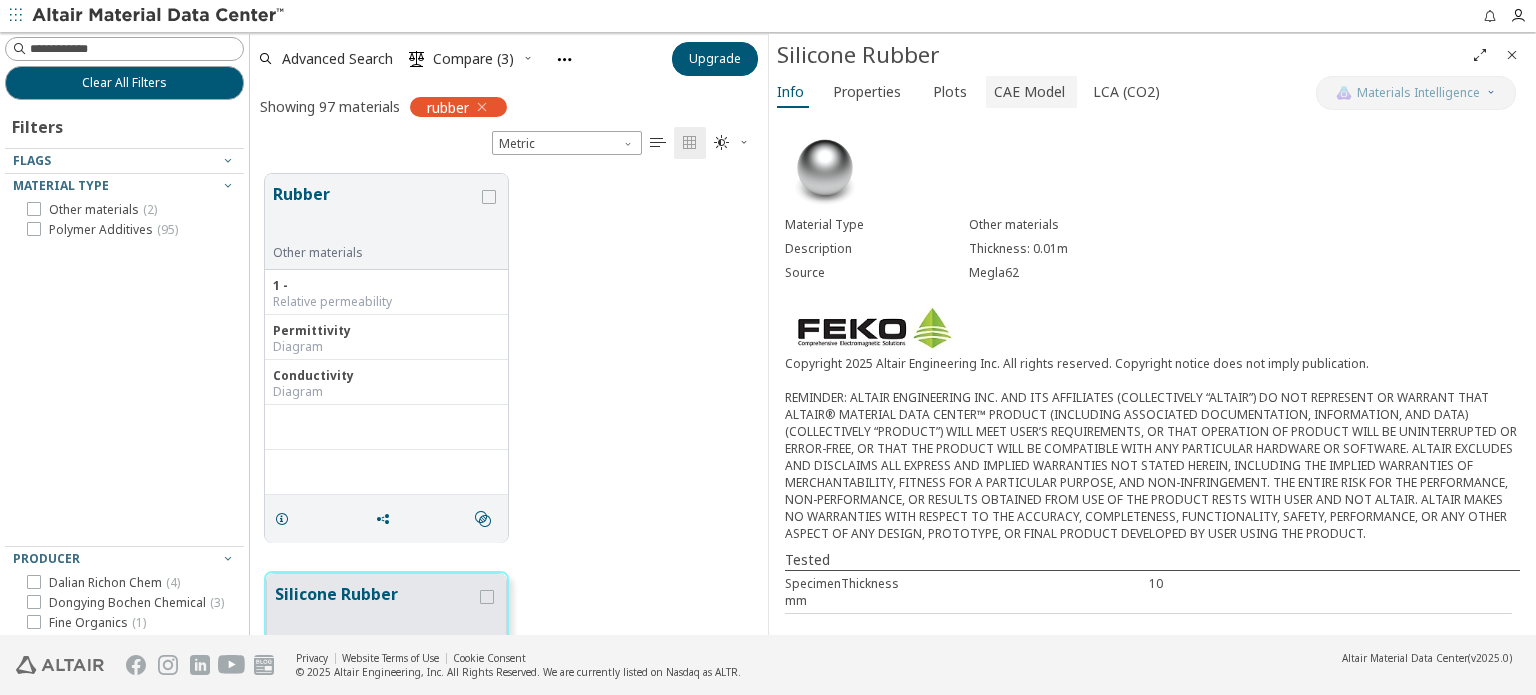 click on "CAE Model" at bounding box center [1029, 92] 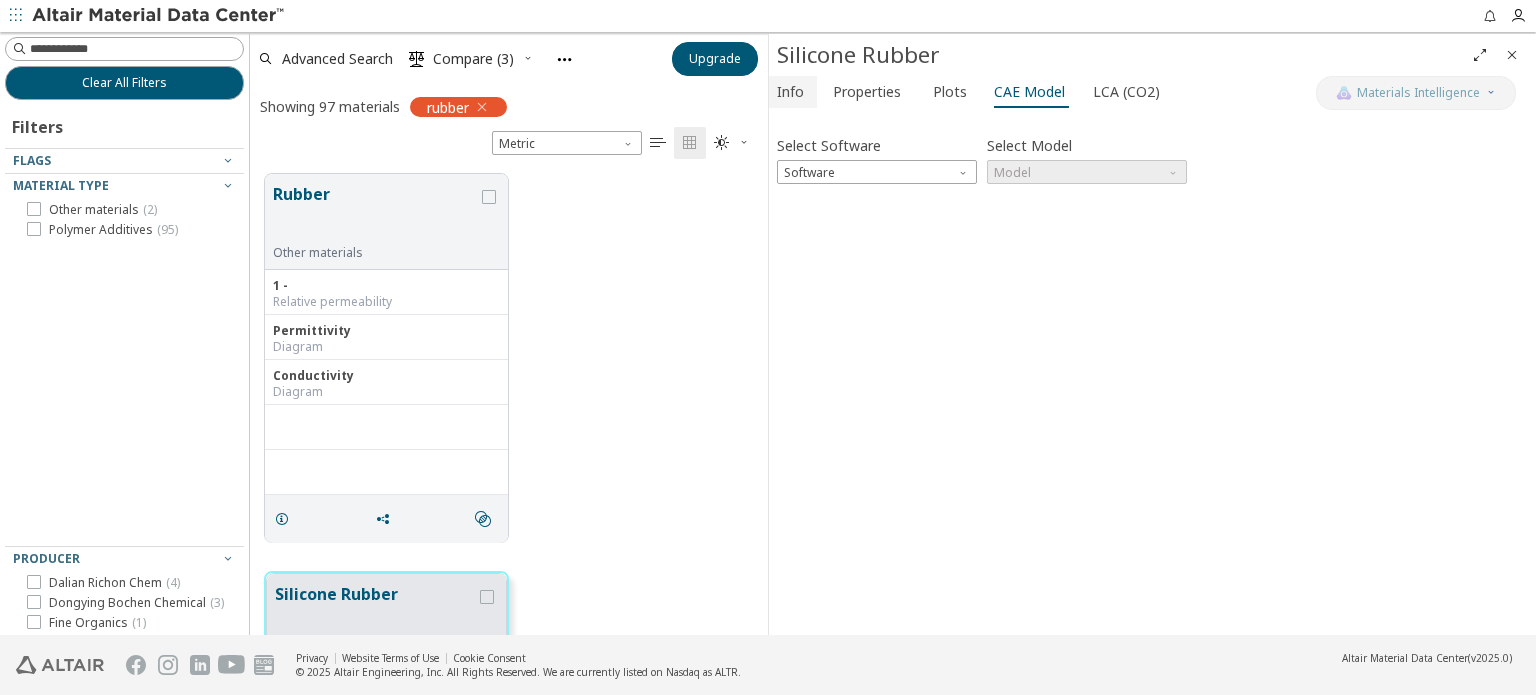 click on "Info" at bounding box center [790, 92] 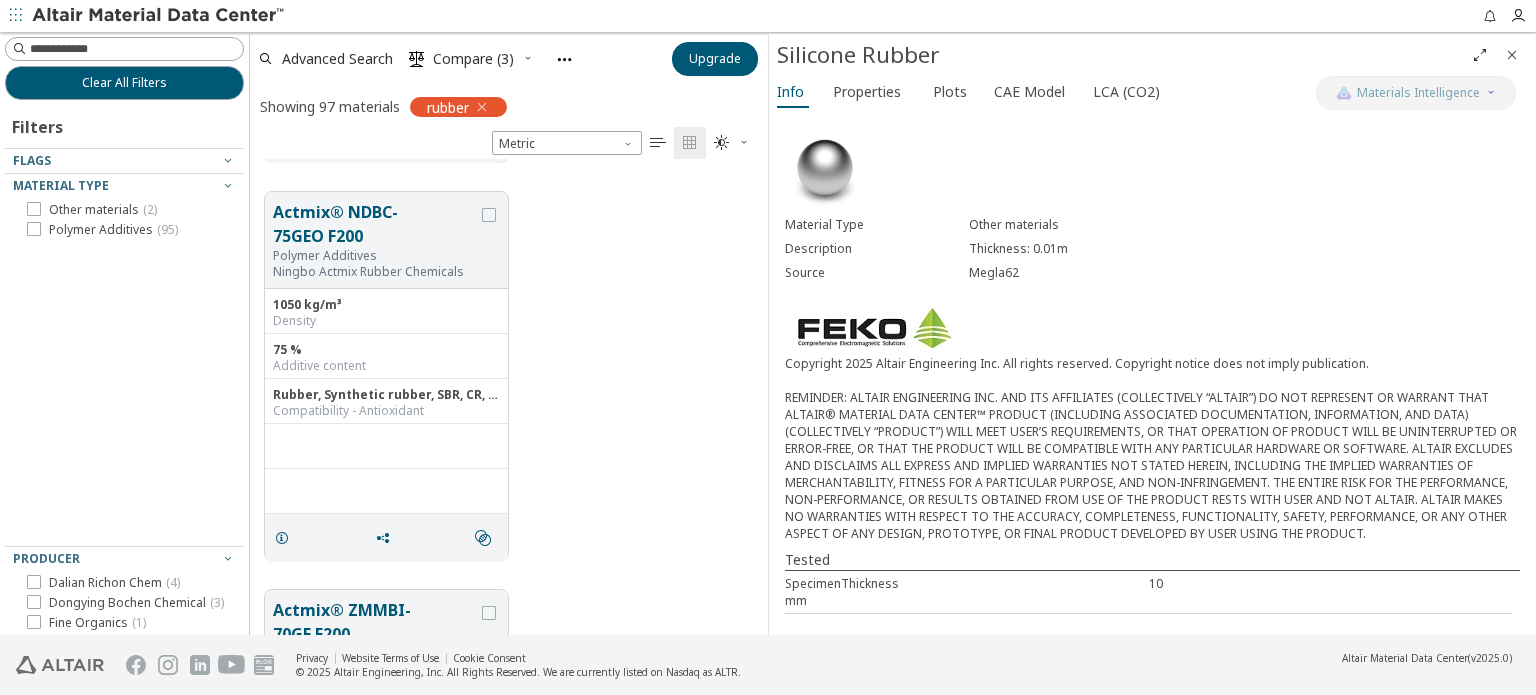 scroll, scrollTop: 25855, scrollLeft: 0, axis: vertical 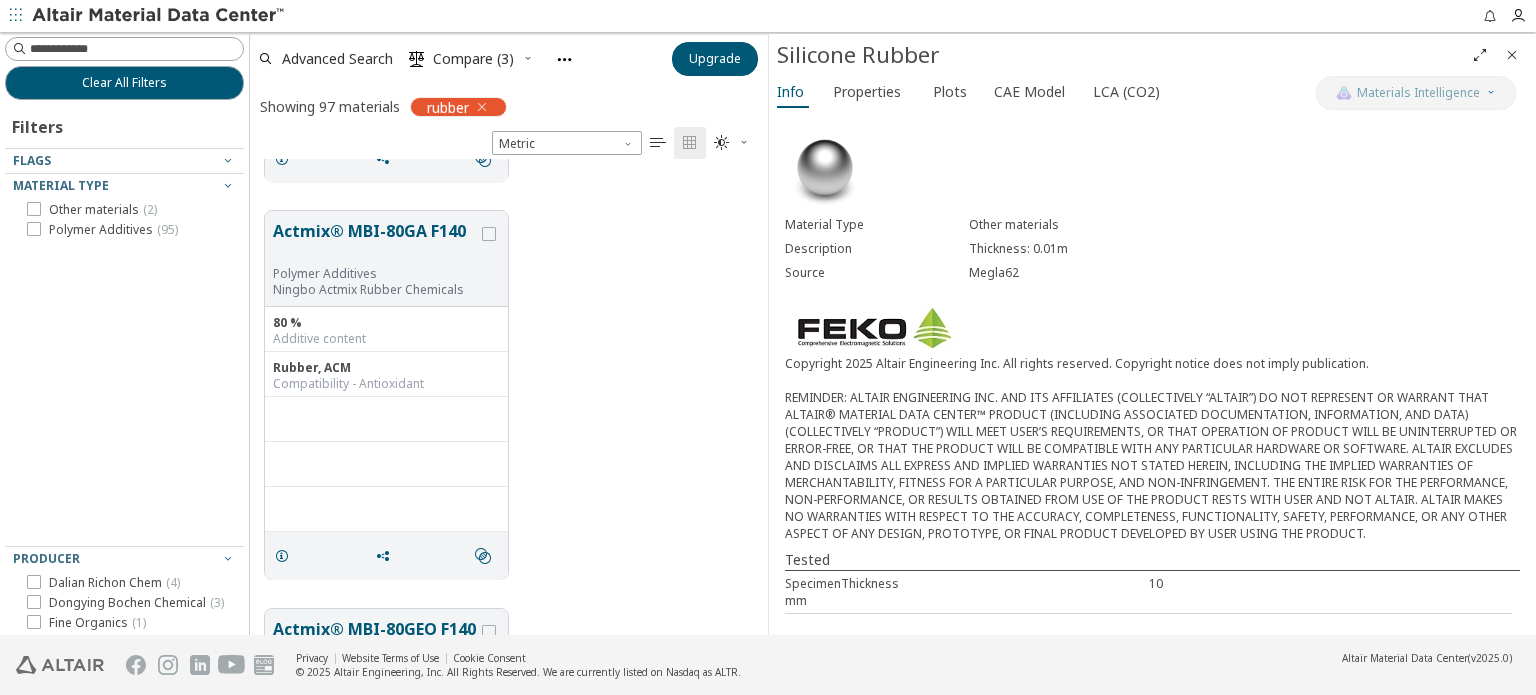 click at bounding box center (1512, 55) 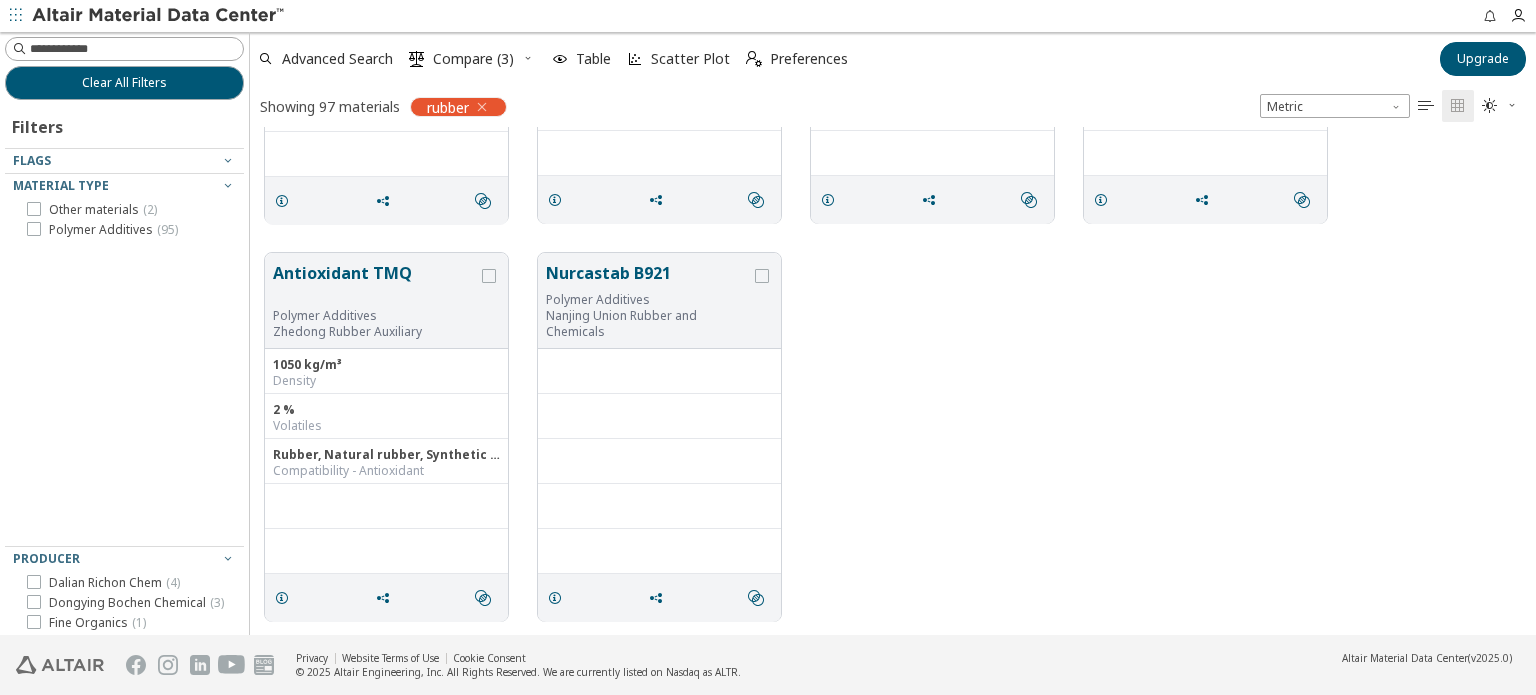 scroll, scrollTop: 16, scrollLeft: 16, axis: both 